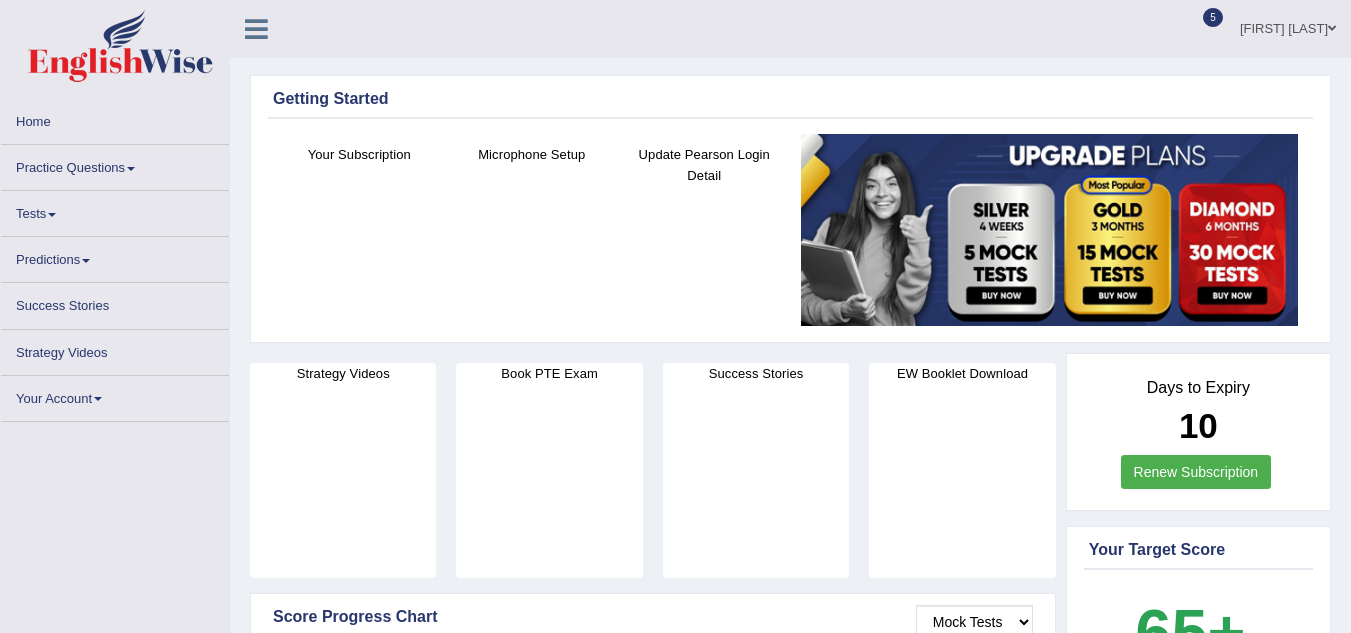 scroll, scrollTop: 0, scrollLeft: 0, axis: both 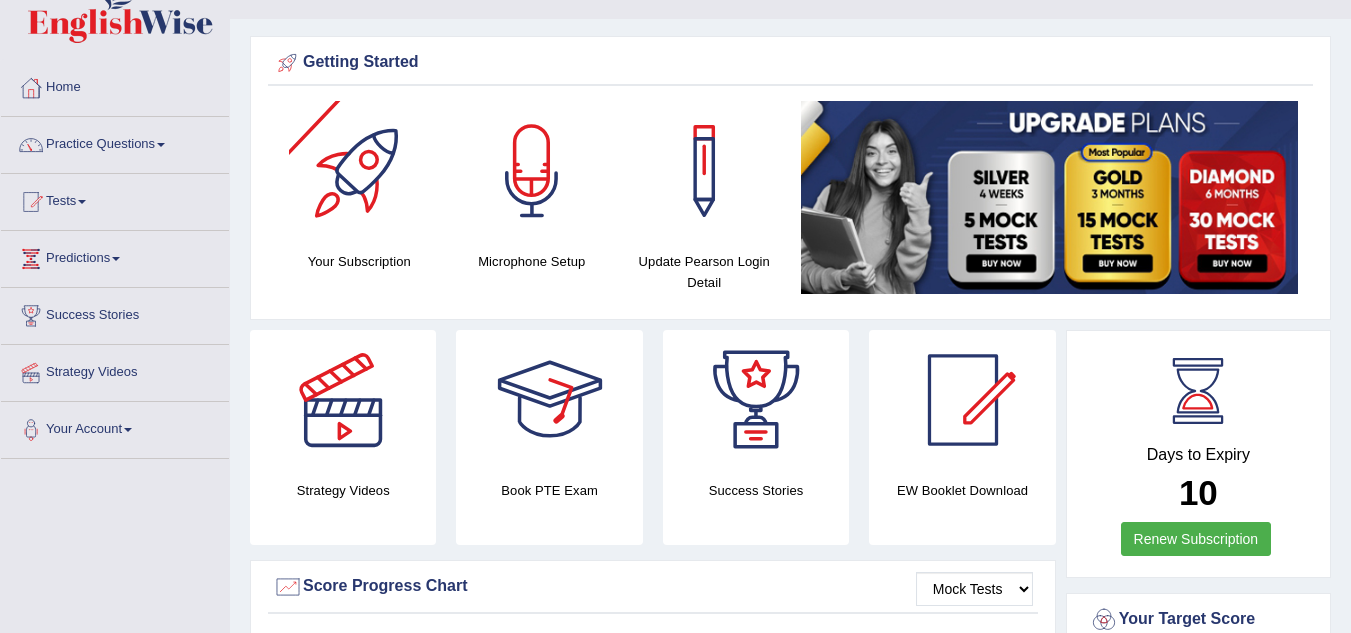 click at bounding box center [359, 171] 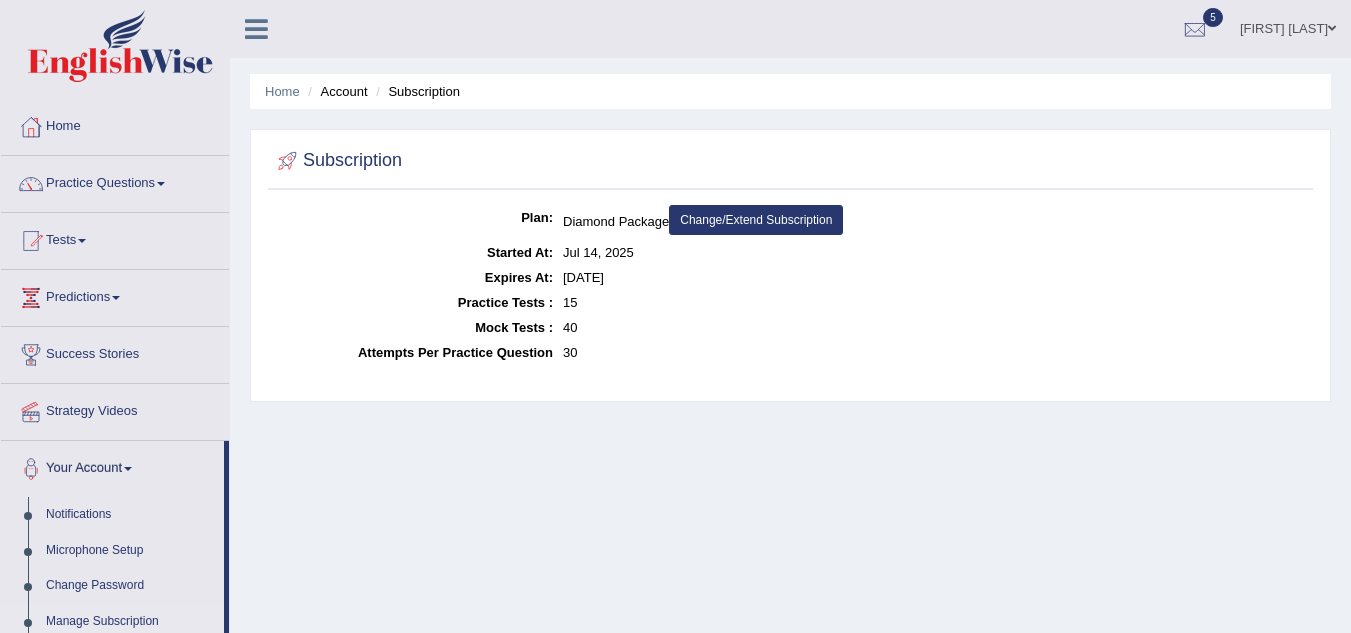 scroll, scrollTop: 0, scrollLeft: 0, axis: both 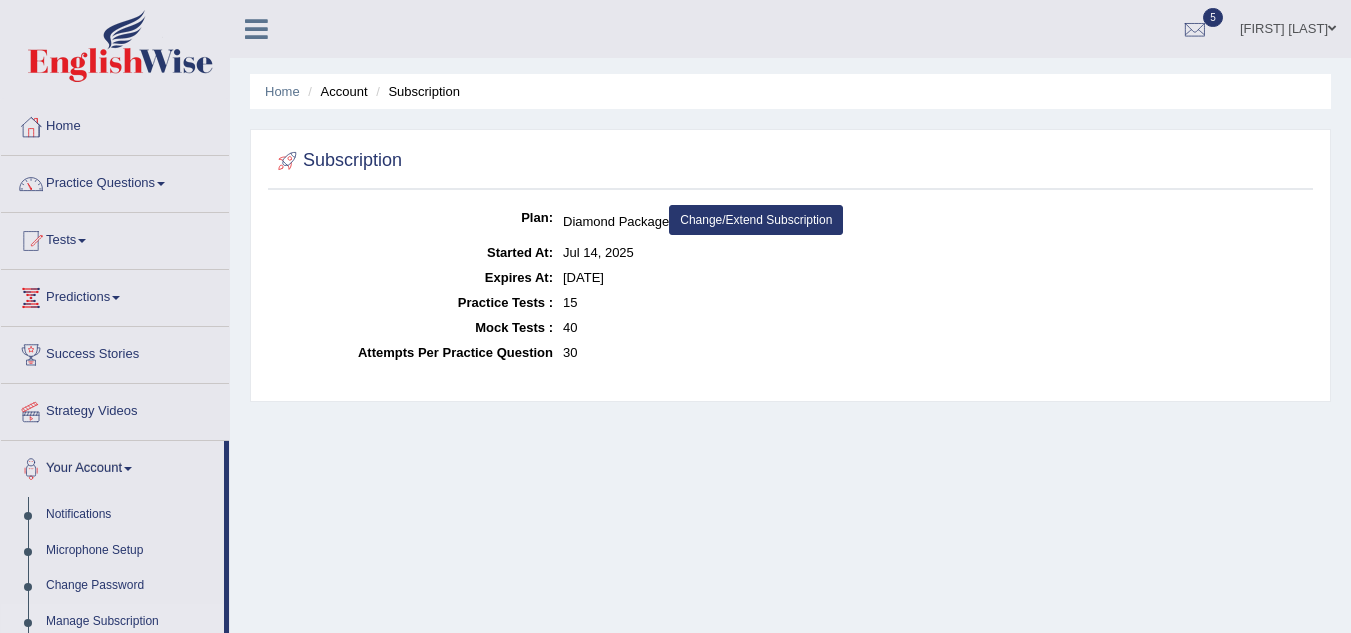 click on "Home" at bounding box center [115, 124] 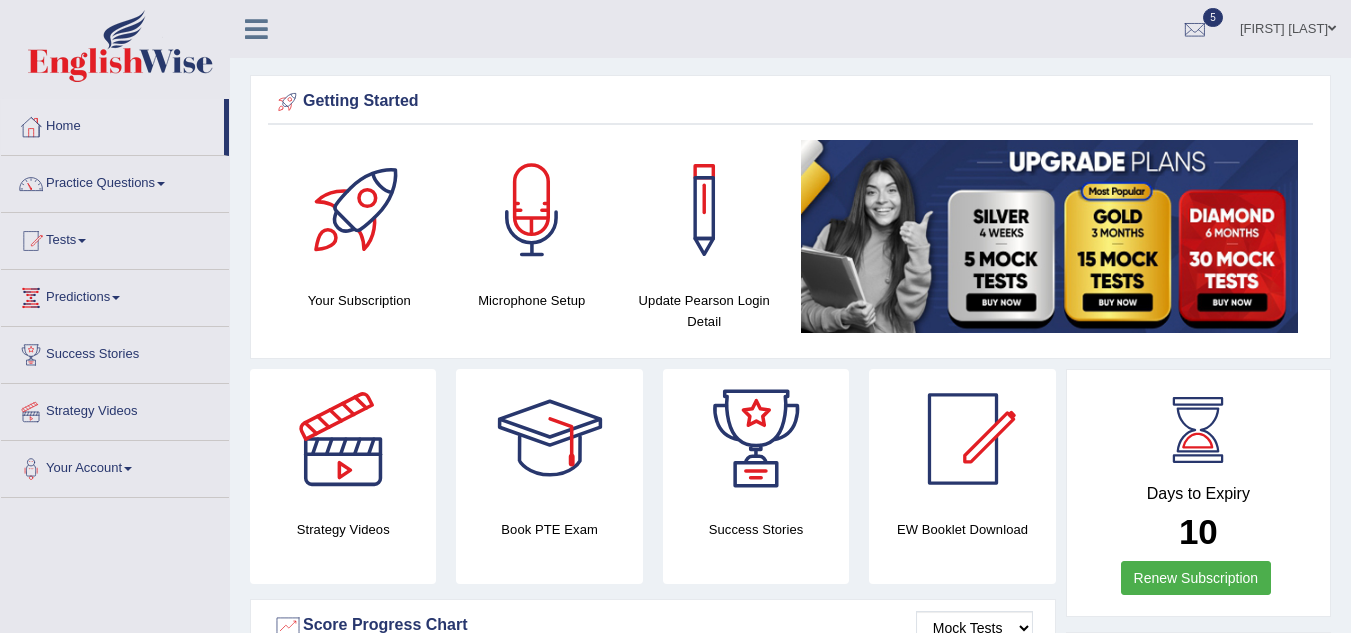 scroll, scrollTop: 0, scrollLeft: 0, axis: both 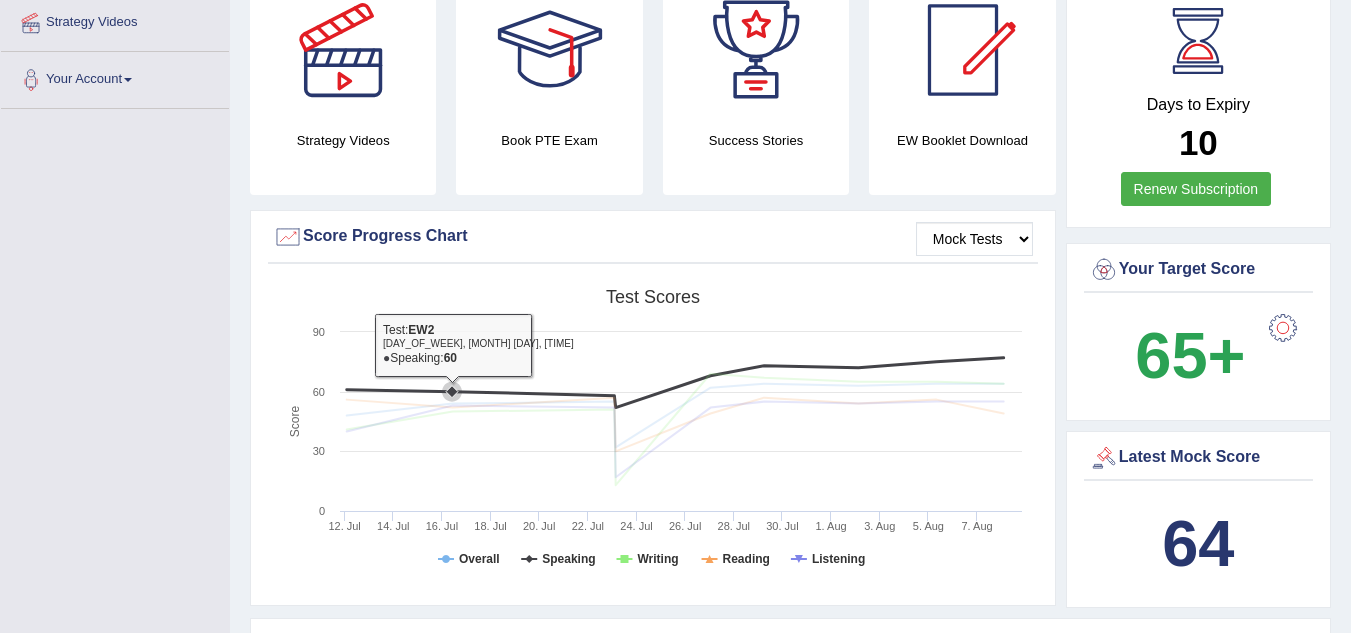 click 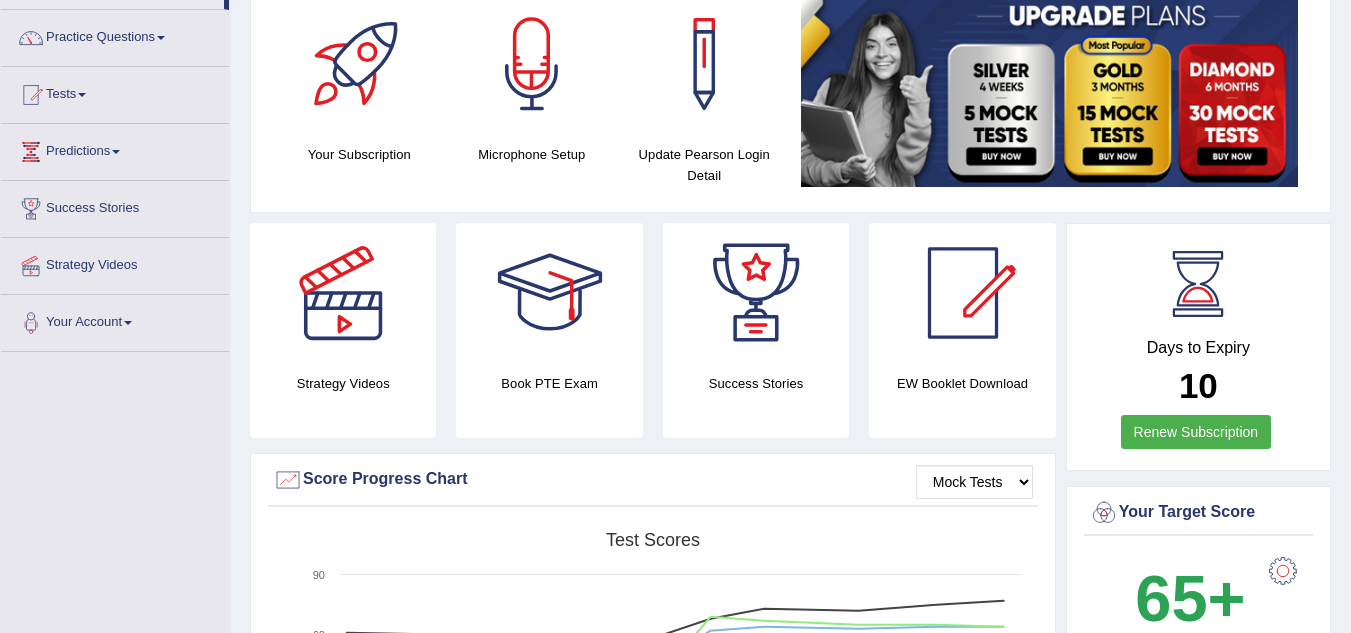 scroll, scrollTop: 0, scrollLeft: 0, axis: both 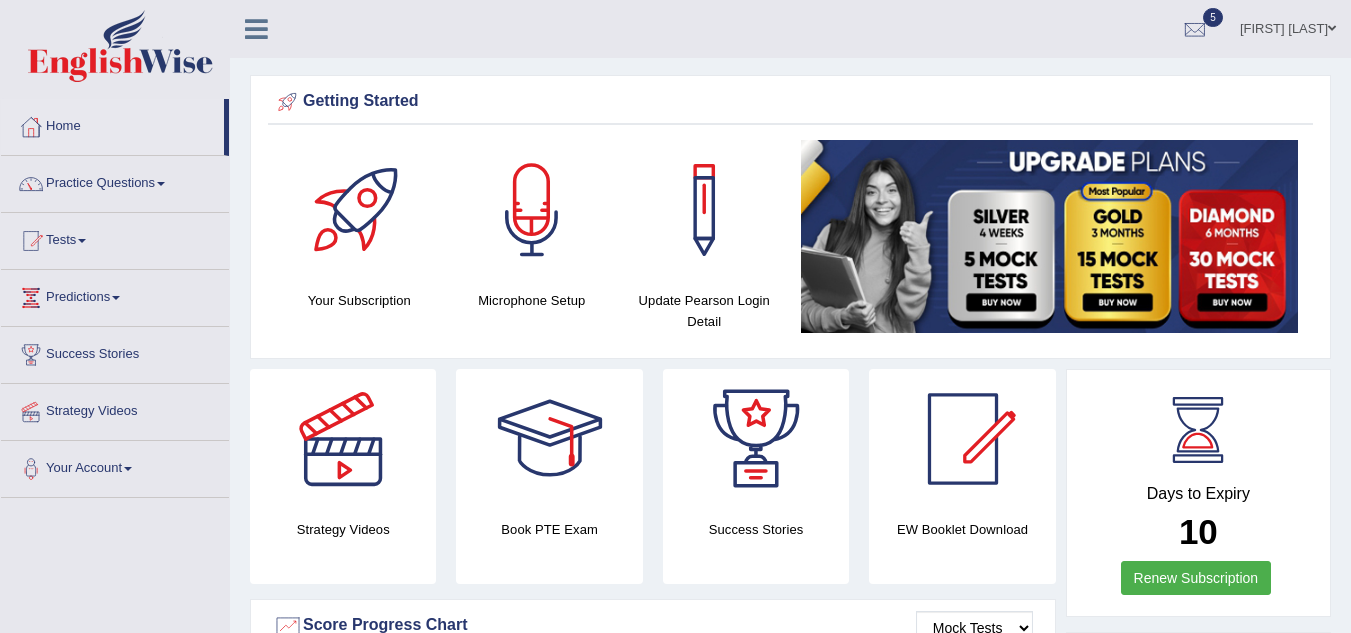 click on "Home" at bounding box center [112, 124] 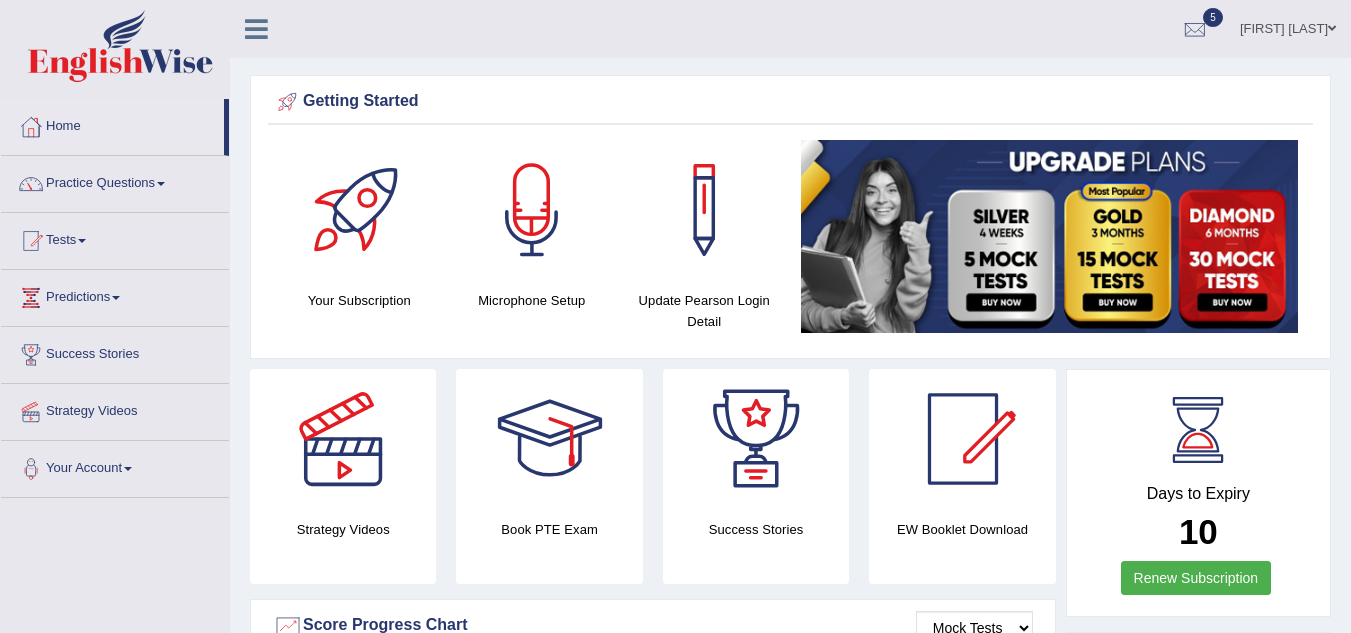 scroll, scrollTop: 0, scrollLeft: 0, axis: both 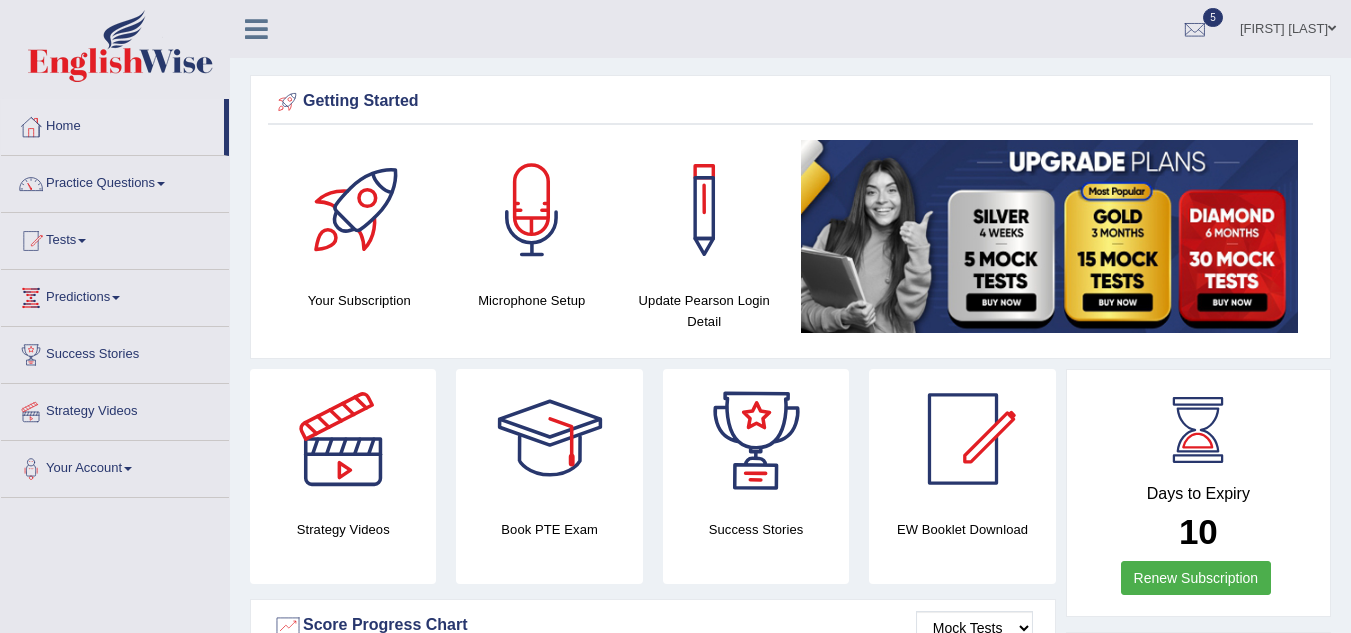 click at bounding box center [756, 439] 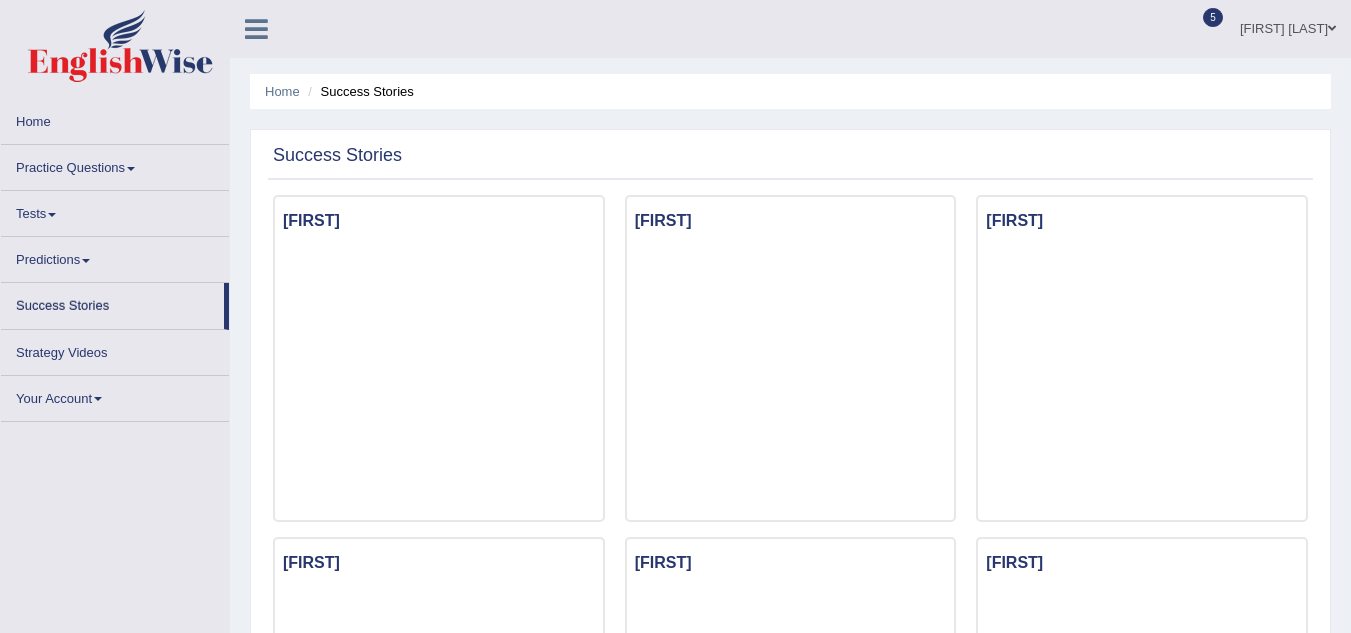 scroll, scrollTop: 0, scrollLeft: 0, axis: both 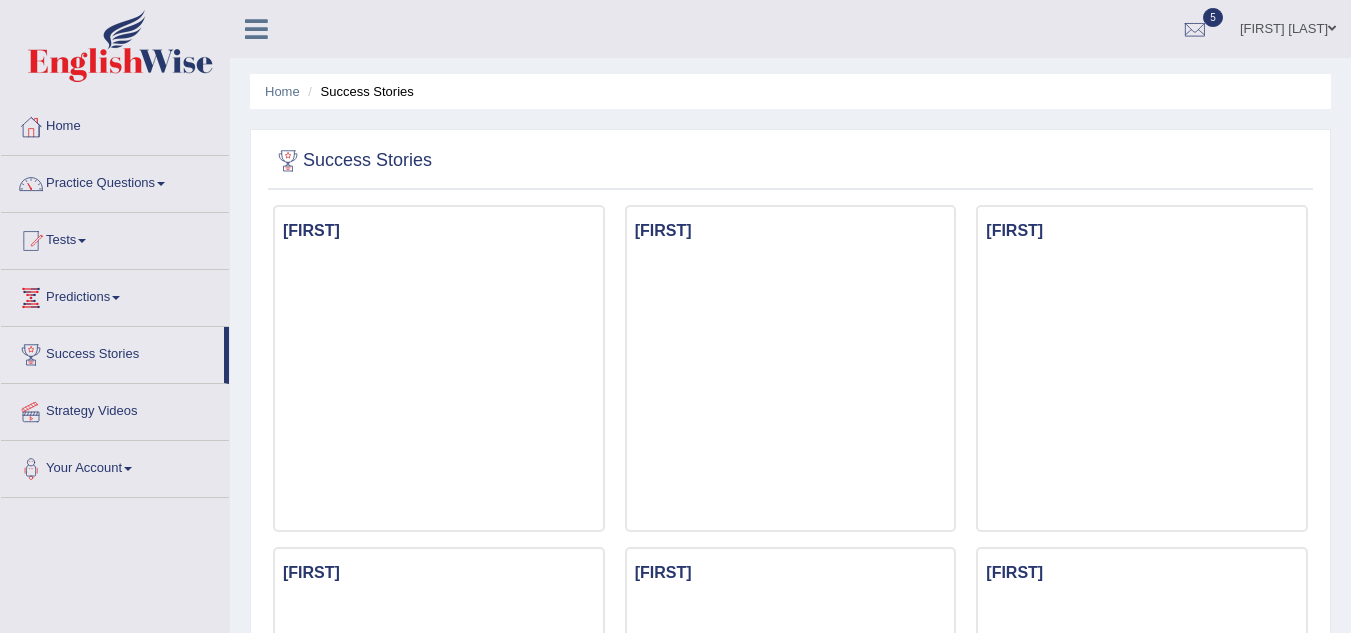 click on "Home" at bounding box center [115, 124] 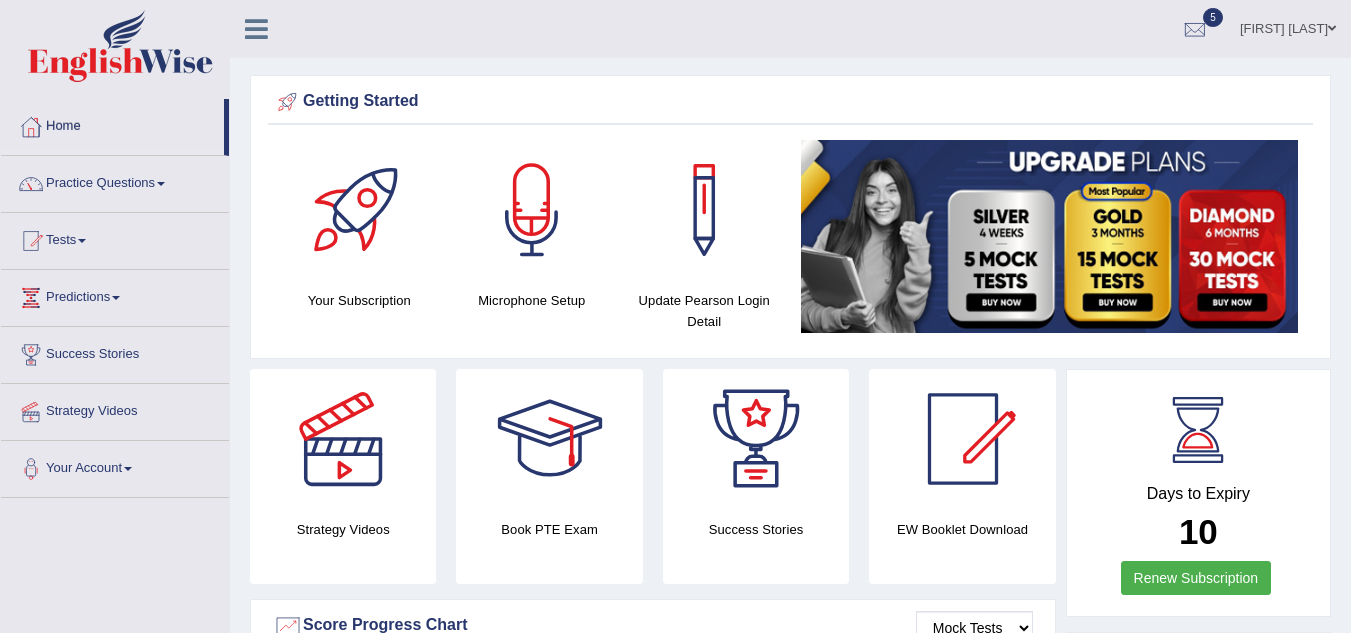 scroll, scrollTop: 0, scrollLeft: 0, axis: both 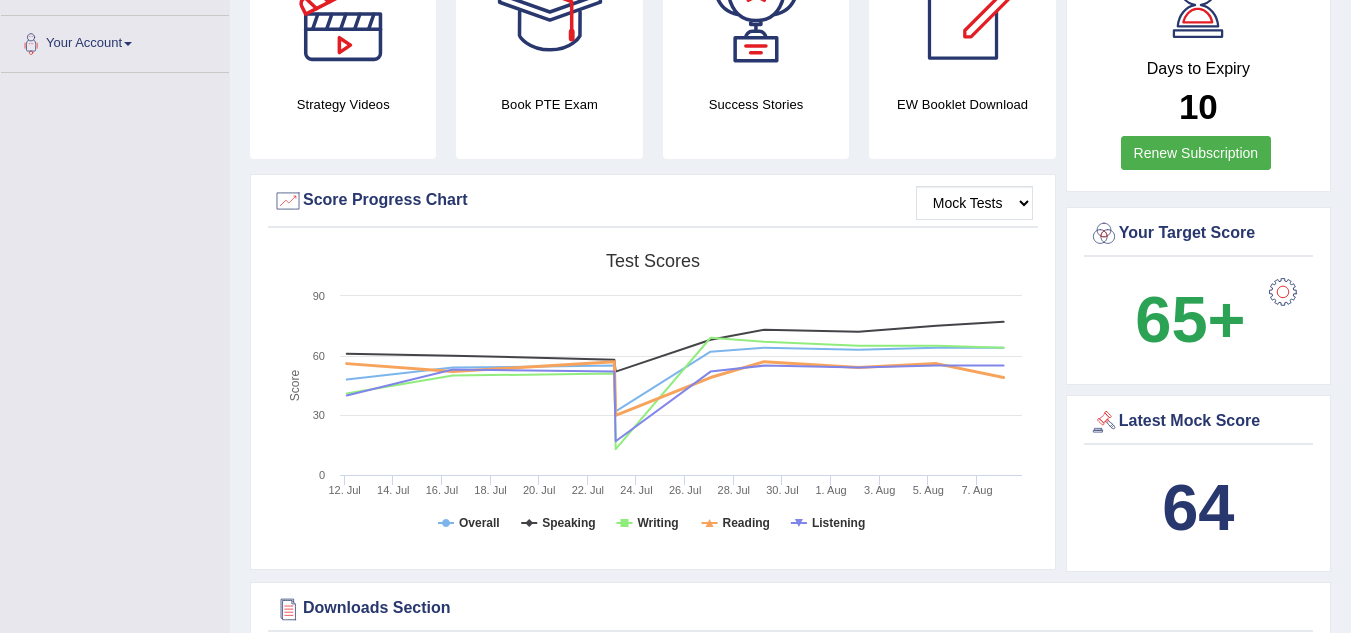 drag, startPoint x: 353, startPoint y: 362, endPoint x: 358, endPoint y: 353, distance: 10.29563 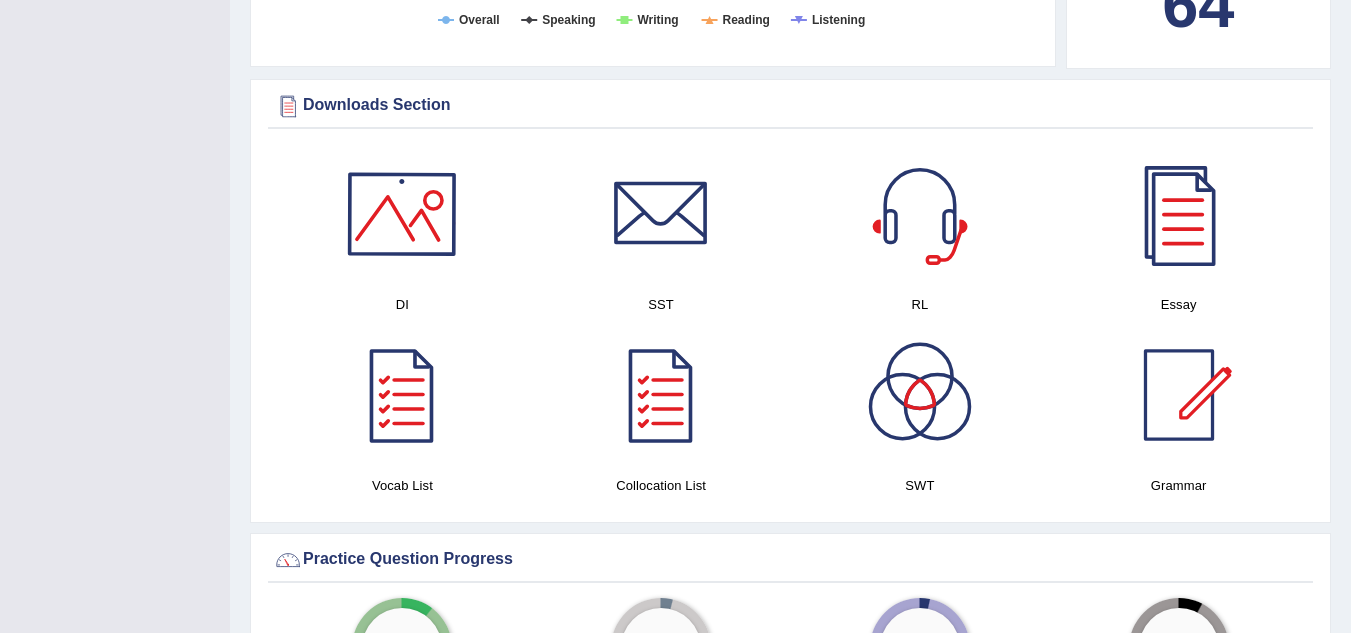scroll, scrollTop: 929, scrollLeft: 0, axis: vertical 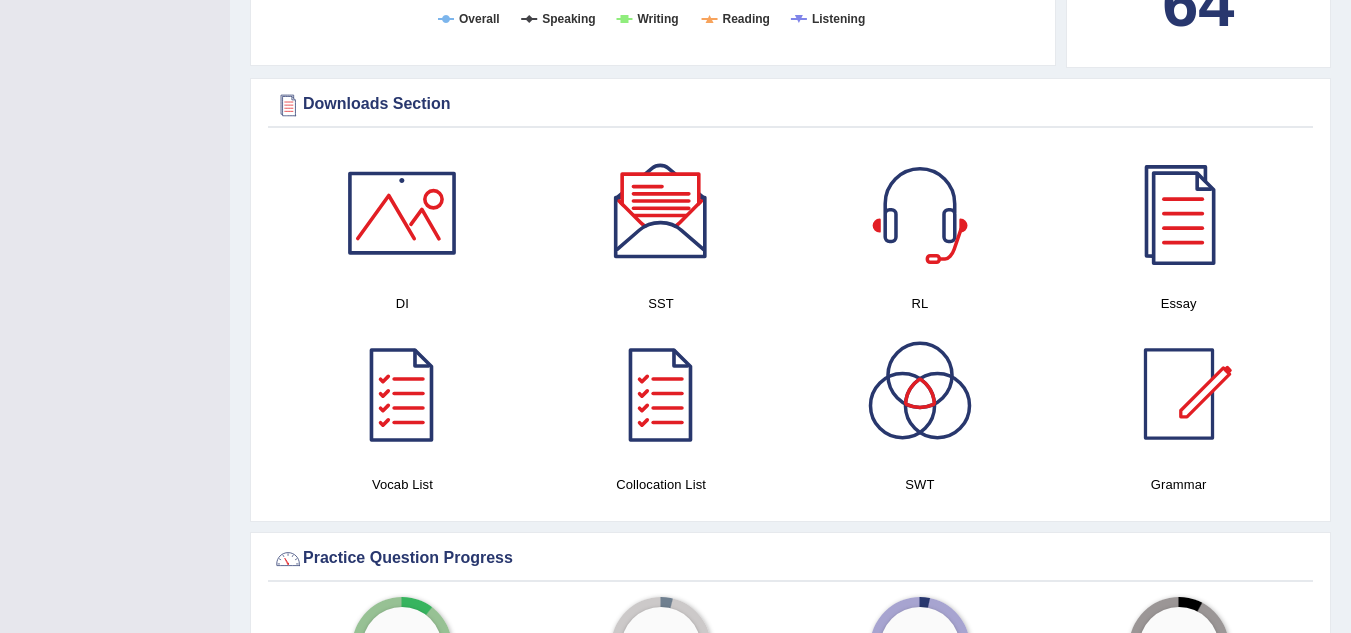 click at bounding box center (402, 213) 